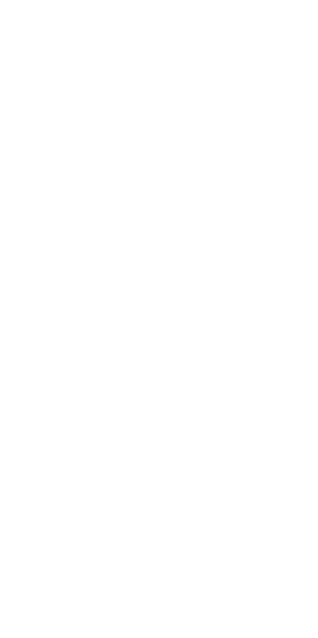 scroll, scrollTop: 0, scrollLeft: 0, axis: both 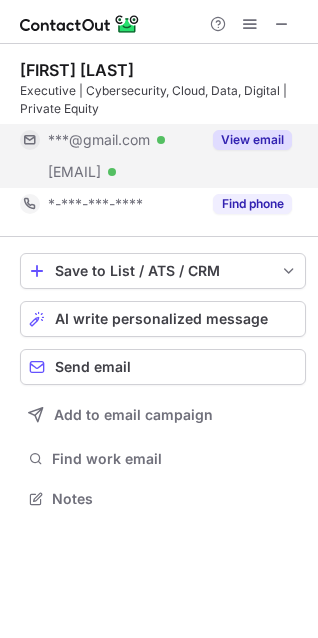 click on "View email" at bounding box center [252, 140] 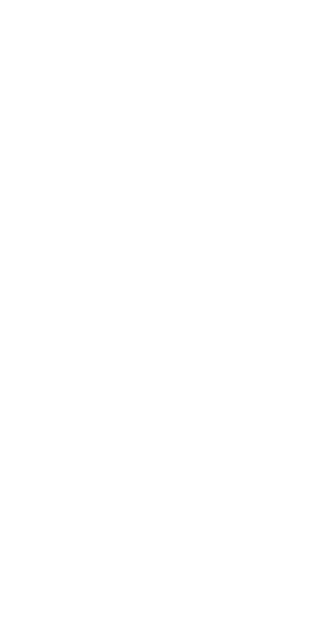 scroll, scrollTop: 0, scrollLeft: 0, axis: both 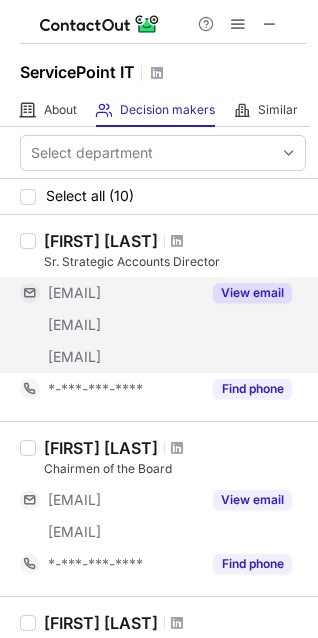 click on "View email" at bounding box center [252, 293] 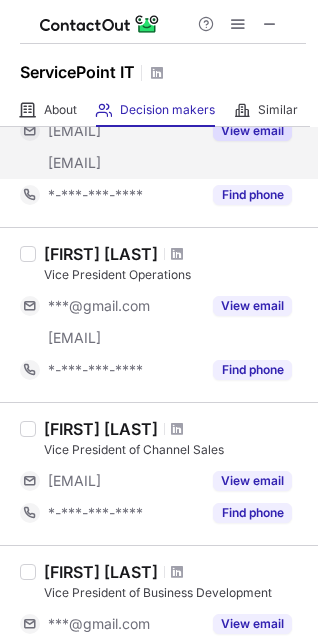 scroll, scrollTop: 400, scrollLeft: 0, axis: vertical 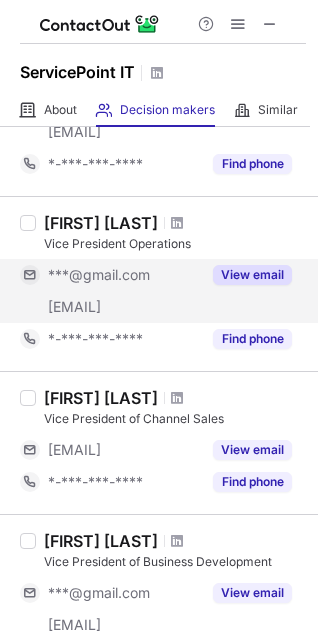 click on "View email" at bounding box center (252, 100) 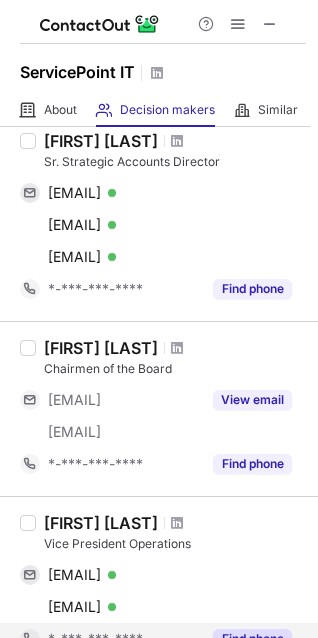 scroll, scrollTop: 0, scrollLeft: 0, axis: both 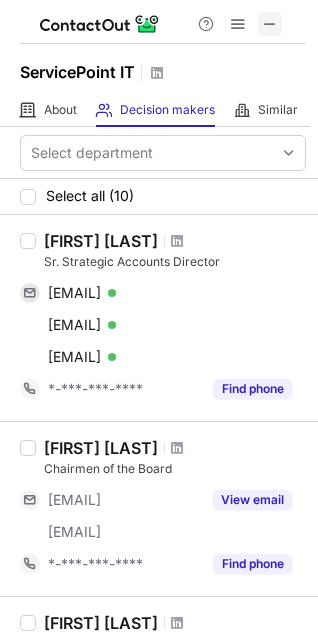 click at bounding box center (270, 24) 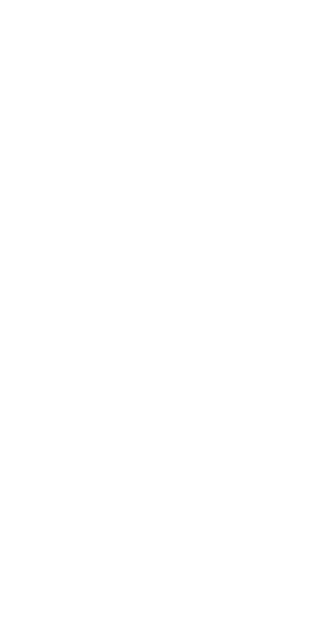 scroll, scrollTop: 0, scrollLeft: 0, axis: both 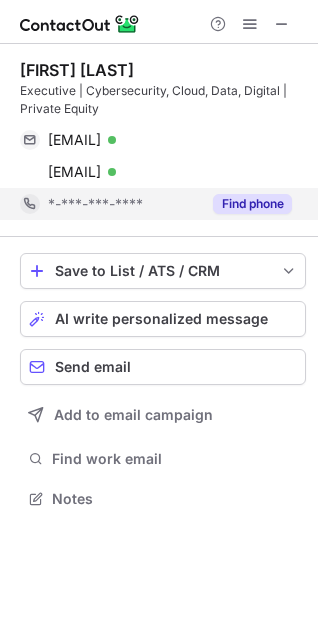 click on "Find phone" at bounding box center [252, 204] 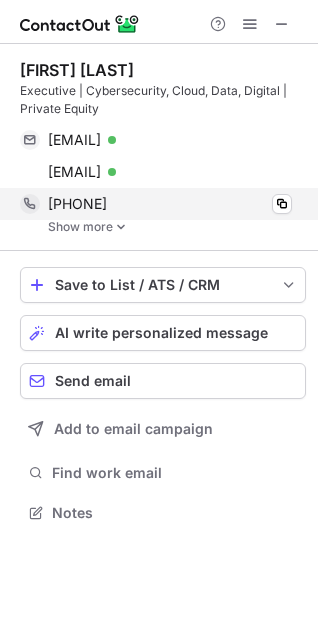 scroll, scrollTop: 10, scrollLeft: 9, axis: both 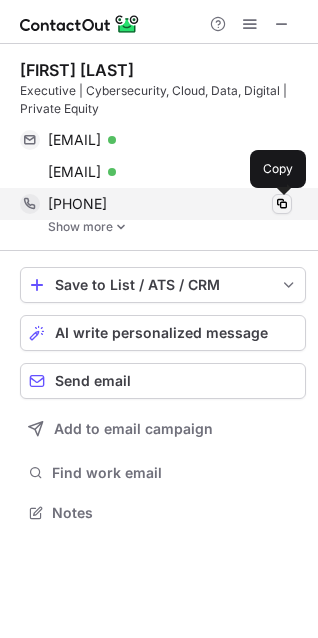 click at bounding box center (282, 204) 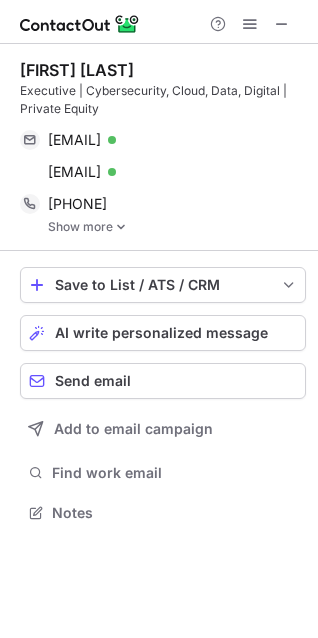 click on "Show more" at bounding box center [177, 227] 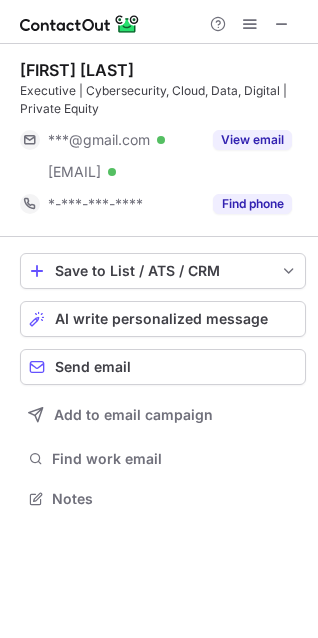 scroll, scrollTop: 0, scrollLeft: 0, axis: both 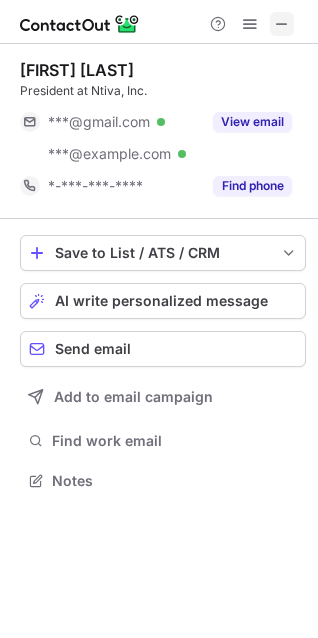 click at bounding box center [282, 24] 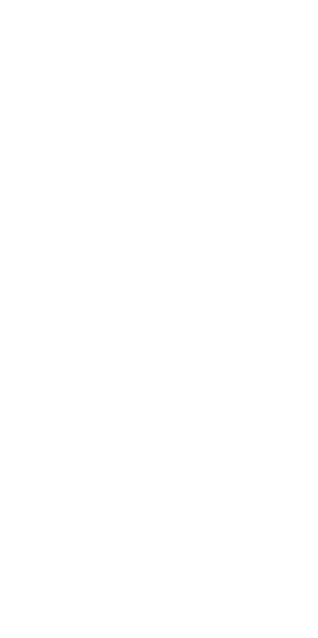 scroll, scrollTop: 0, scrollLeft: 0, axis: both 